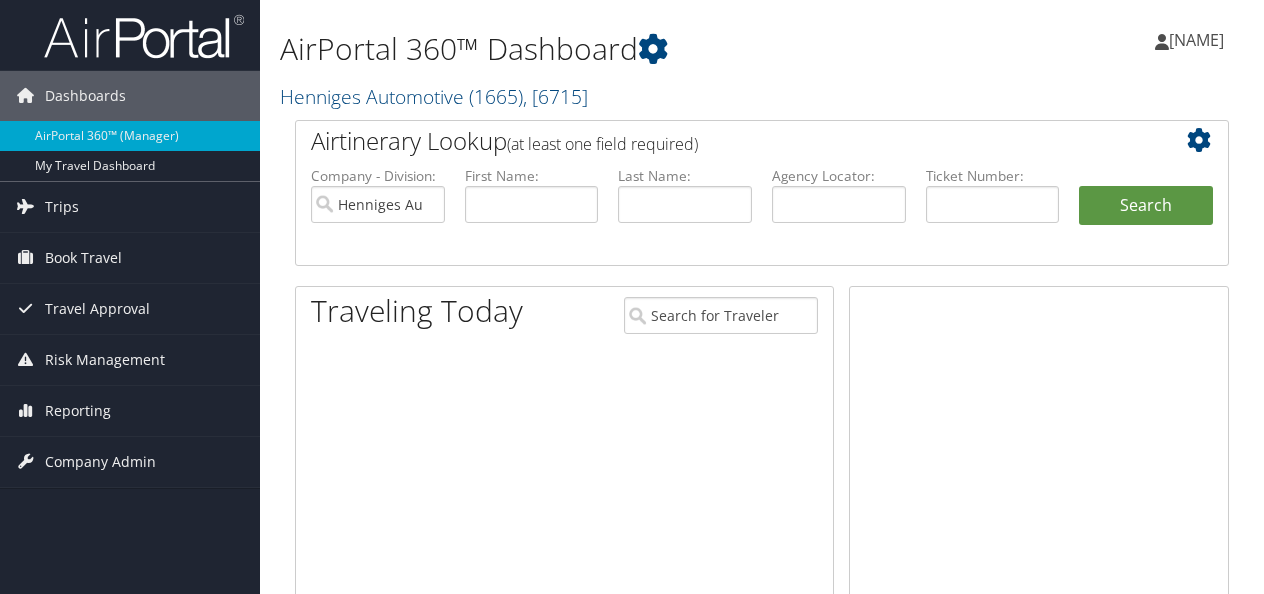 scroll, scrollTop: 0, scrollLeft: 0, axis: both 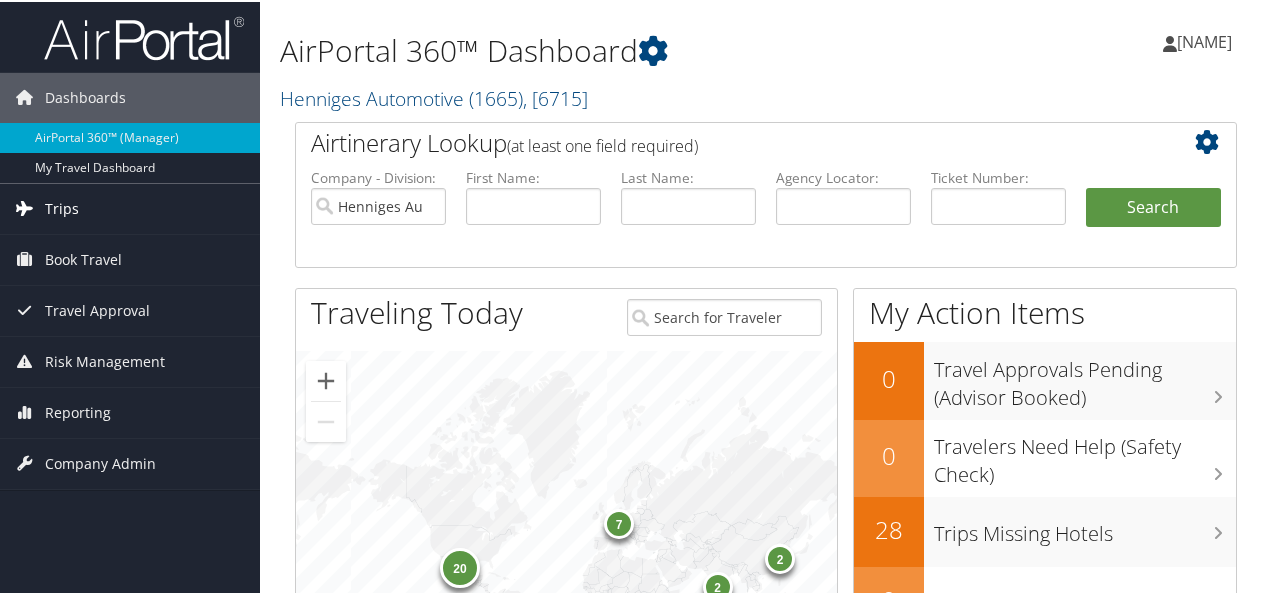click on "Trips" at bounding box center (62, 207) 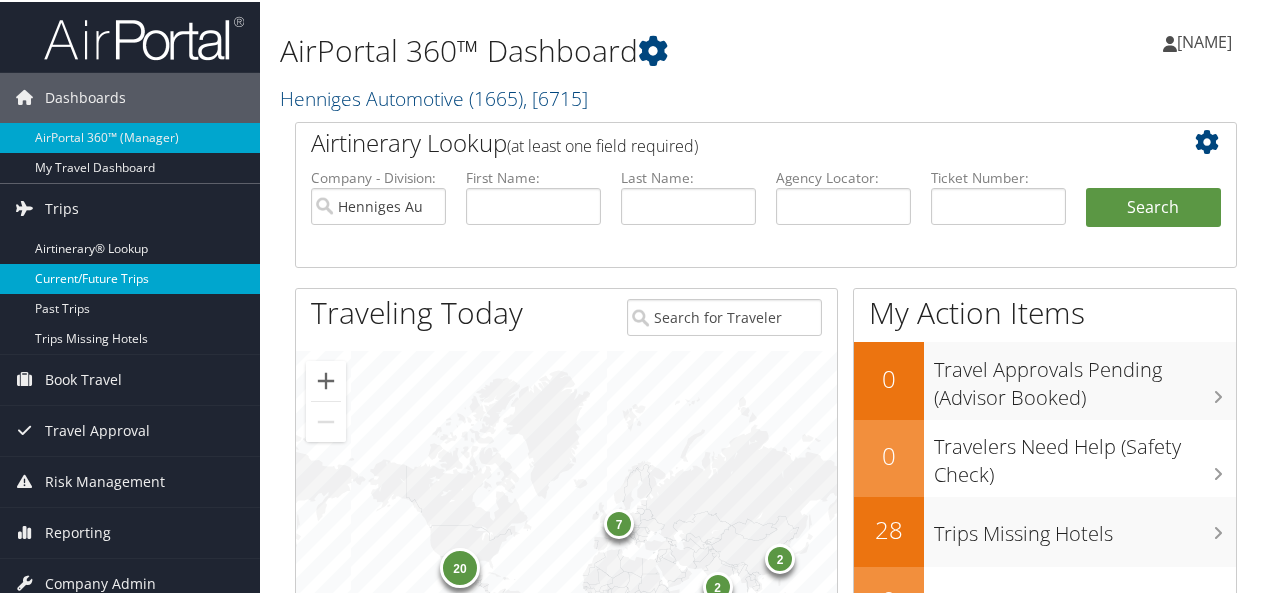 click on "Current/Future Trips" at bounding box center (130, 277) 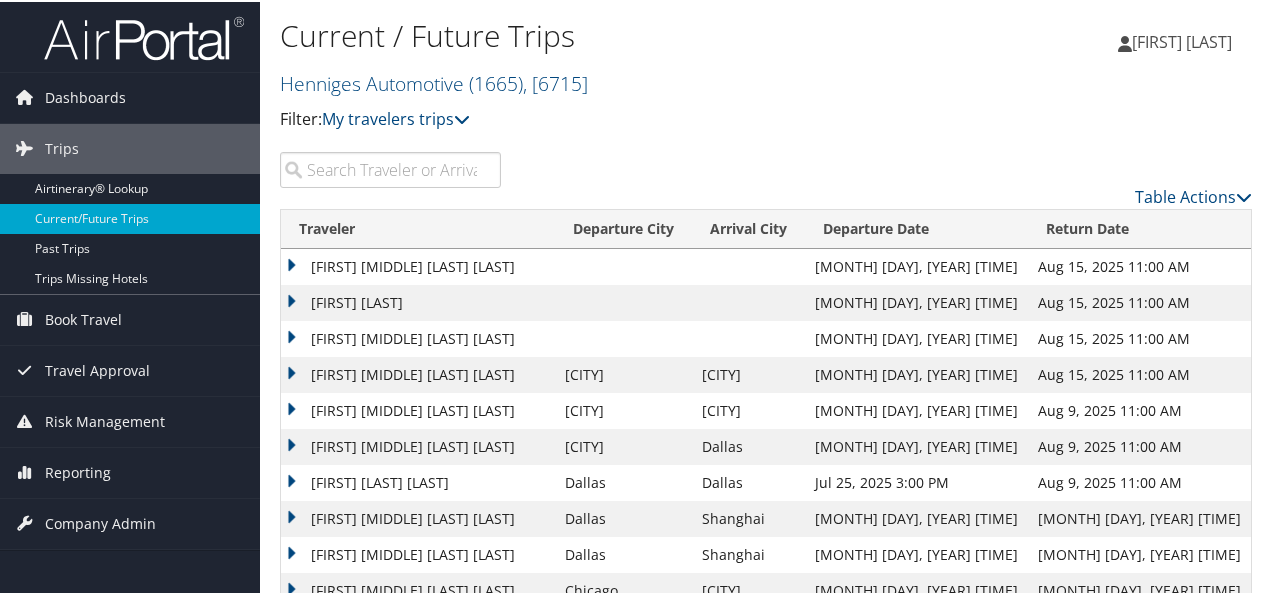 scroll, scrollTop: 47, scrollLeft: 0, axis: vertical 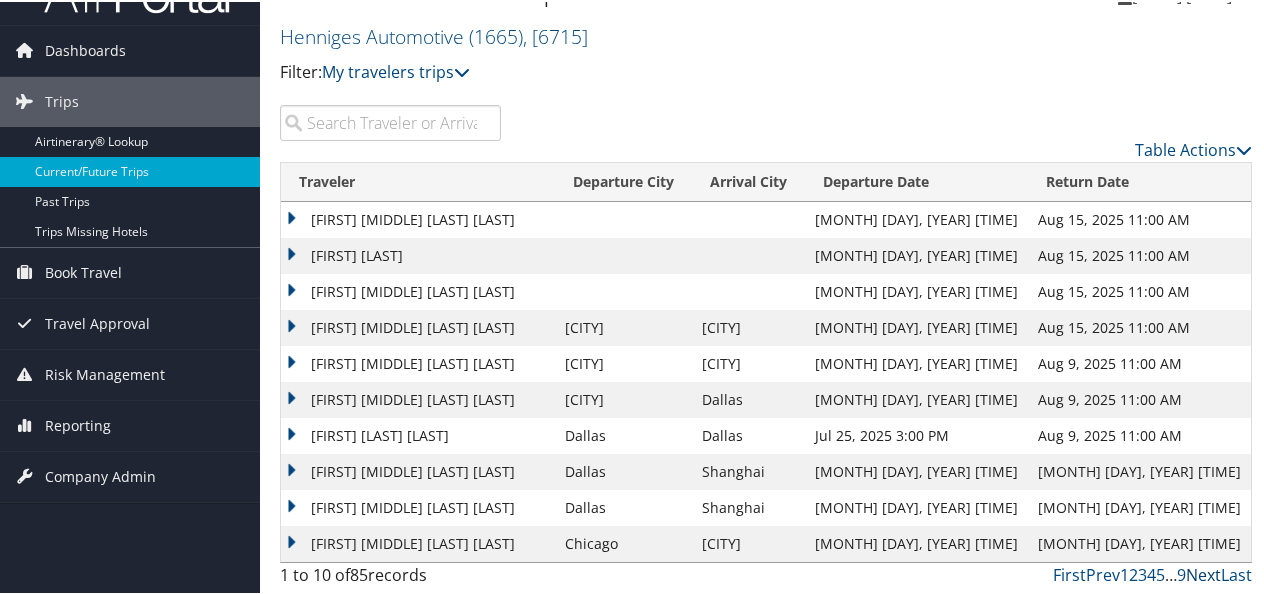 click on "Next" at bounding box center (1203, 573) 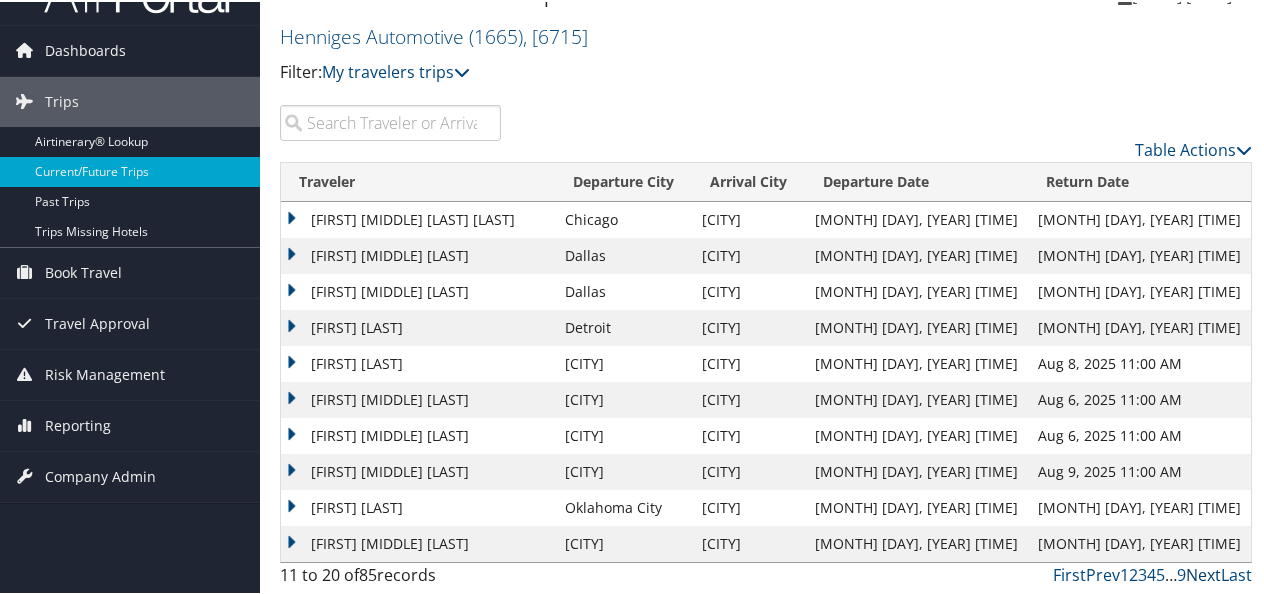 click on "Next" at bounding box center (1203, 573) 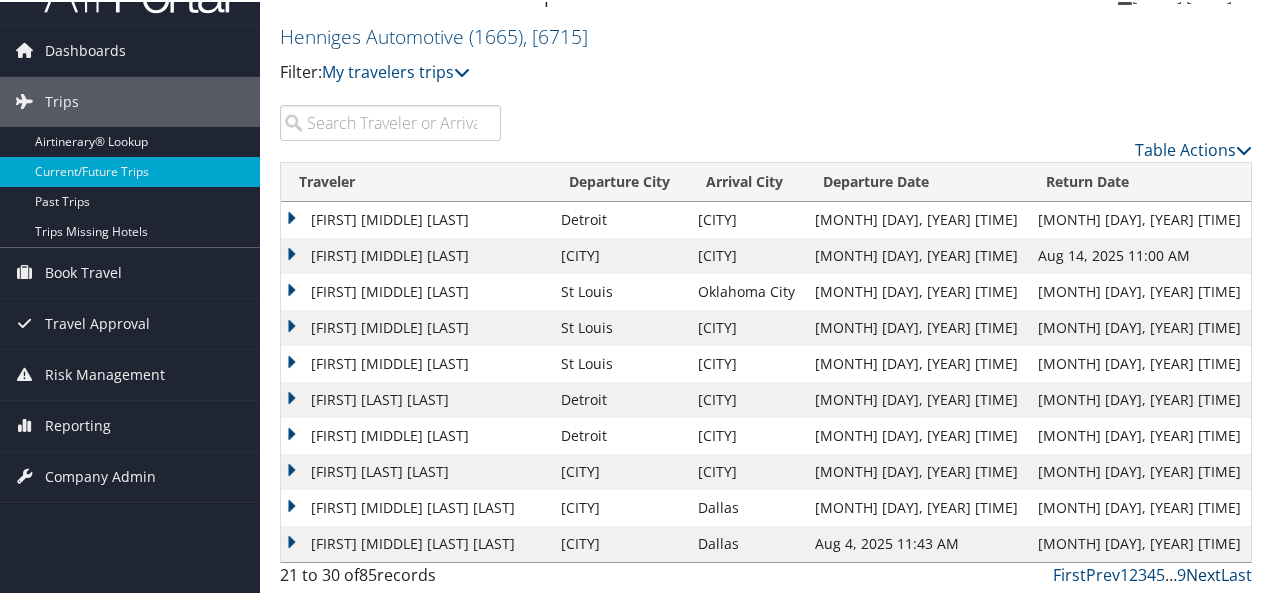 click on "Next" at bounding box center [1203, 573] 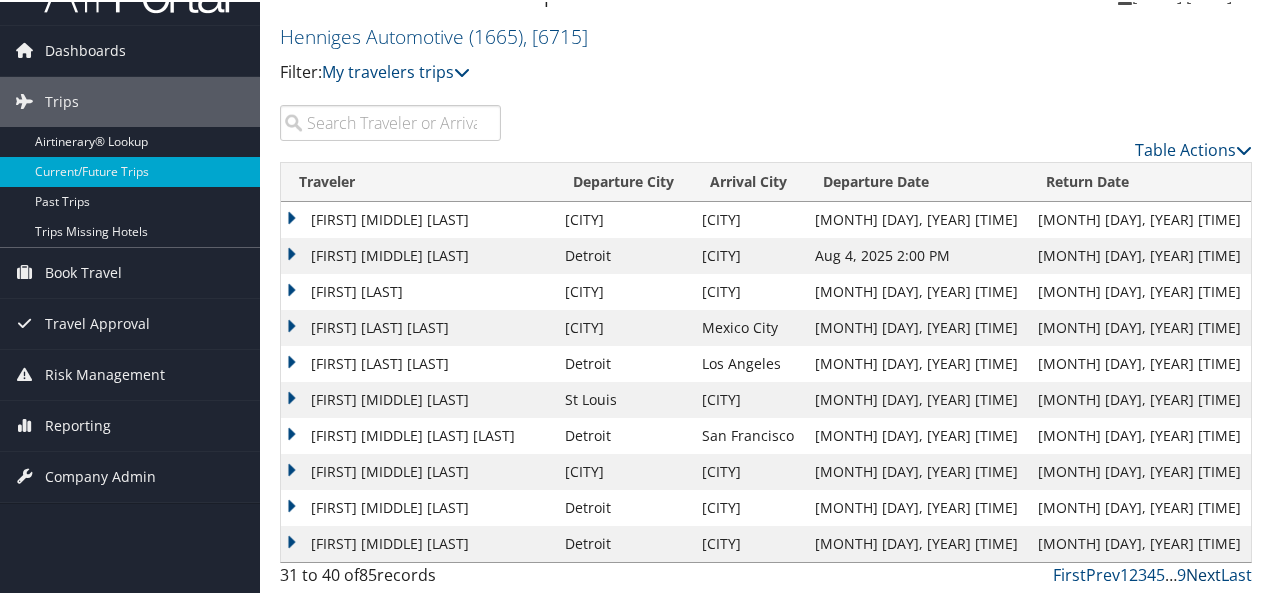 click on "Next" at bounding box center (1203, 573) 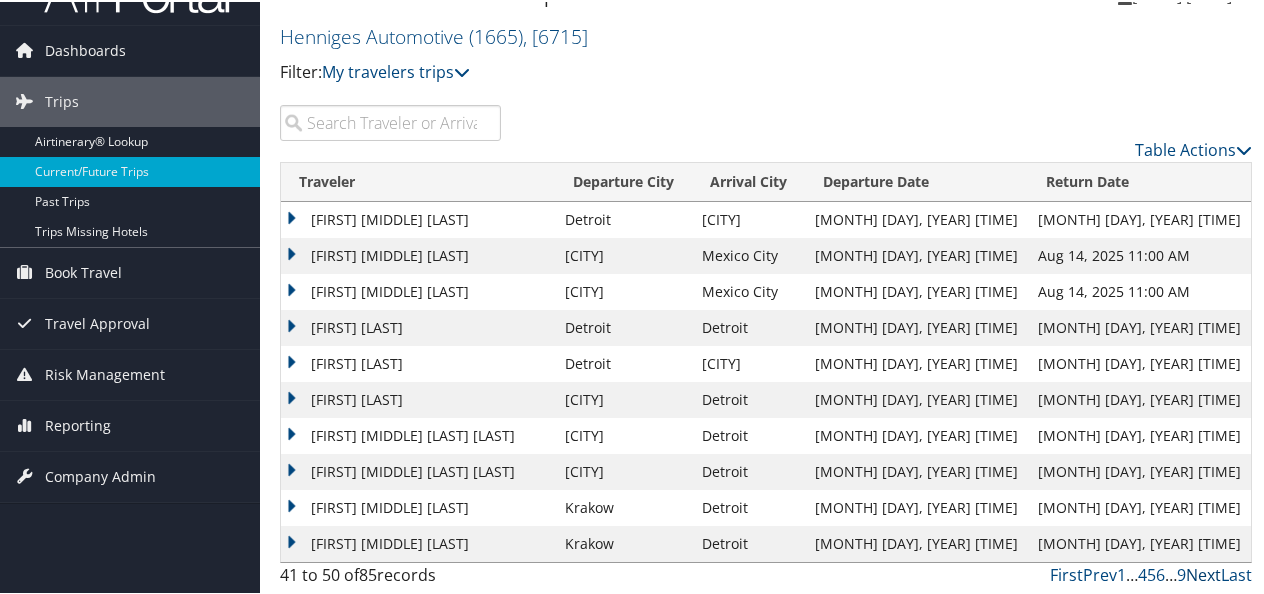 click on "Next" at bounding box center [1203, 573] 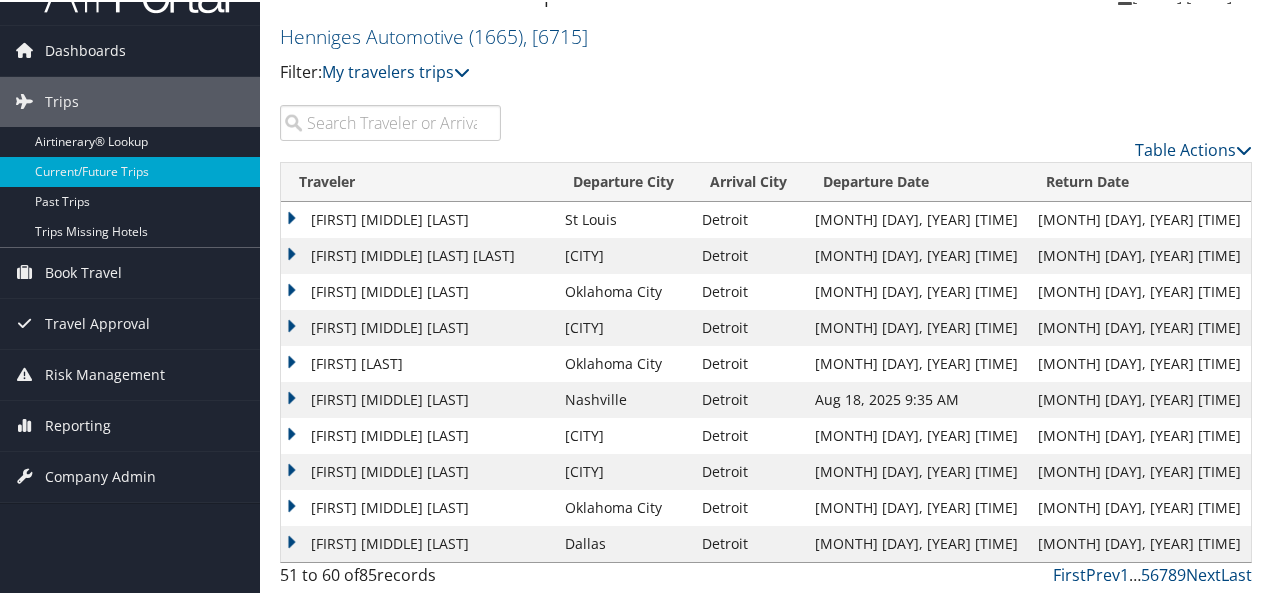 click on "ANDREW CHASE MASSIE" at bounding box center [418, 290] 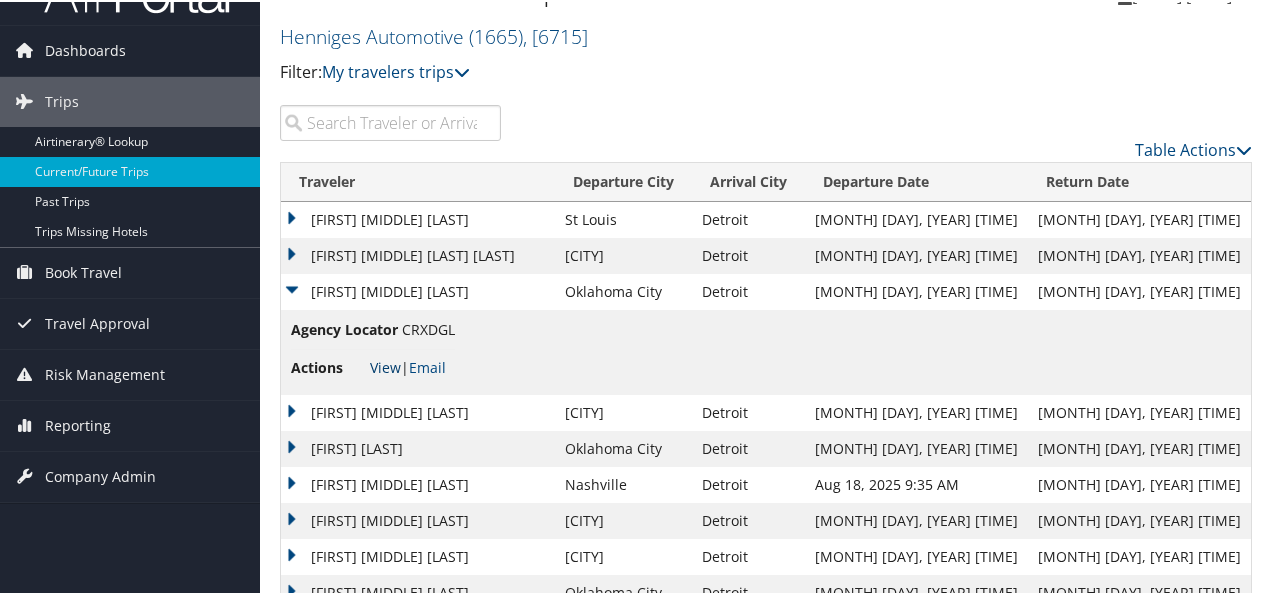 click on "View" at bounding box center [385, 365] 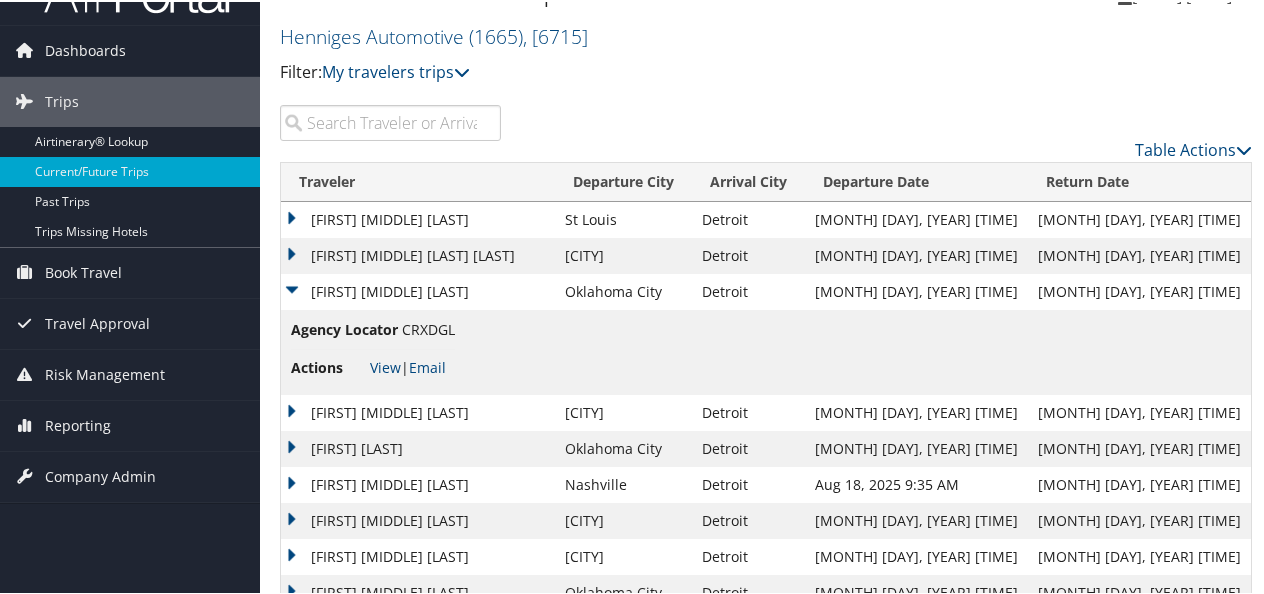 click on "ANDREW CHASE MASSIE" at bounding box center [418, 290] 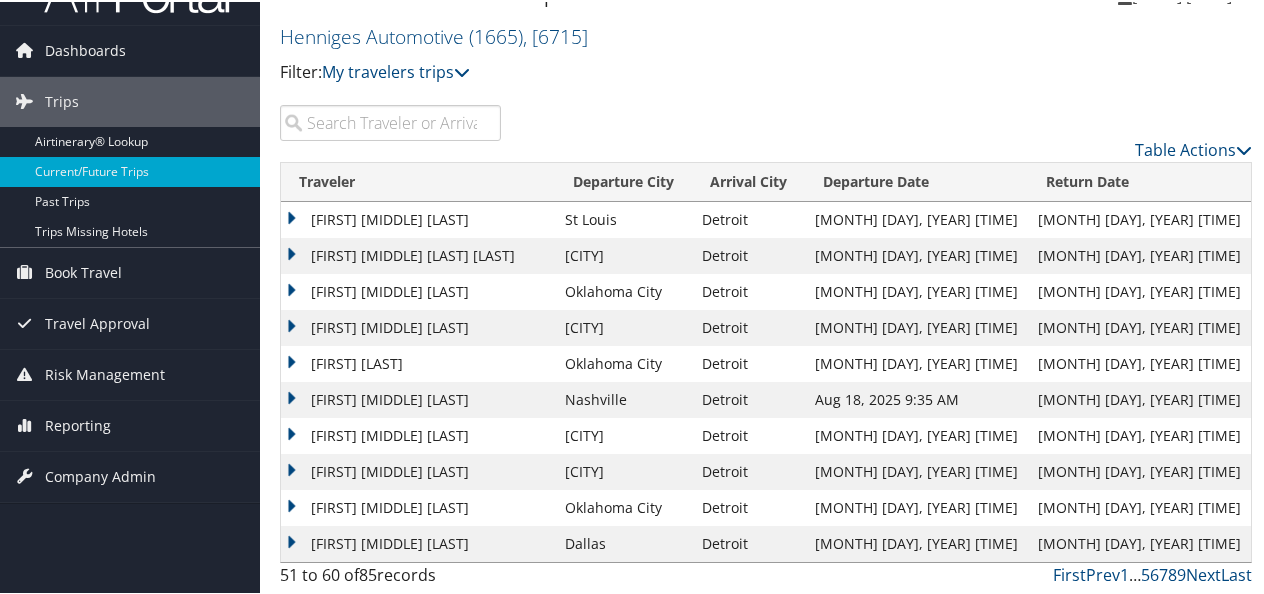 click on "LAURA ANN STOUT" at bounding box center (418, 506) 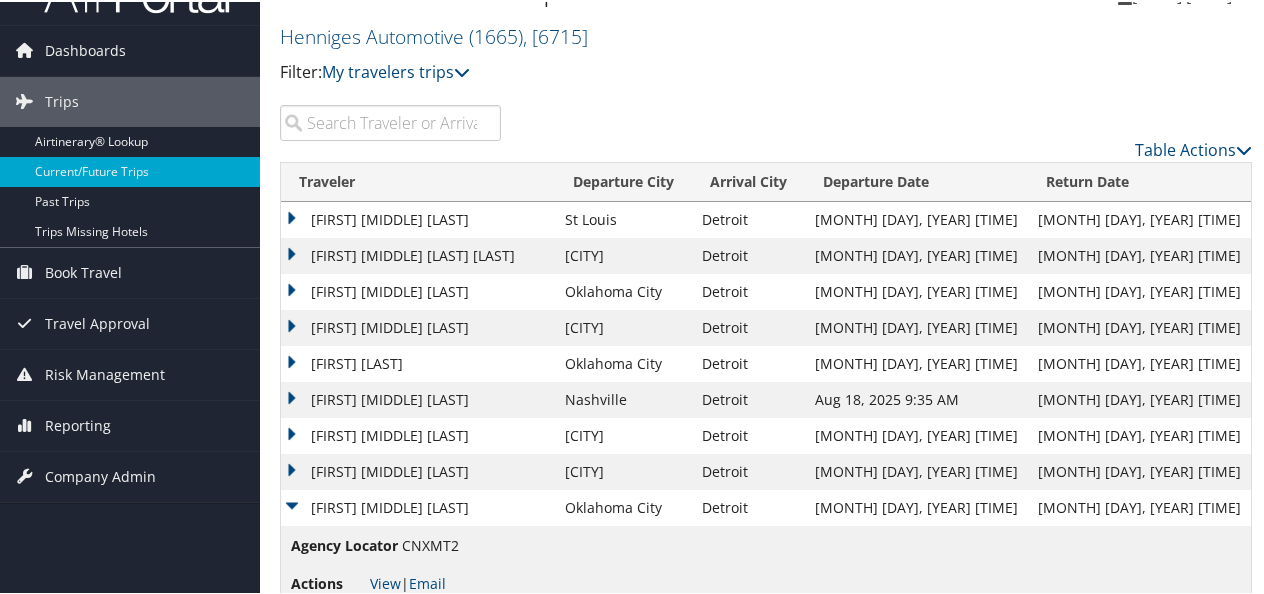 click on "LAURA ANN STOUT" at bounding box center (418, 506) 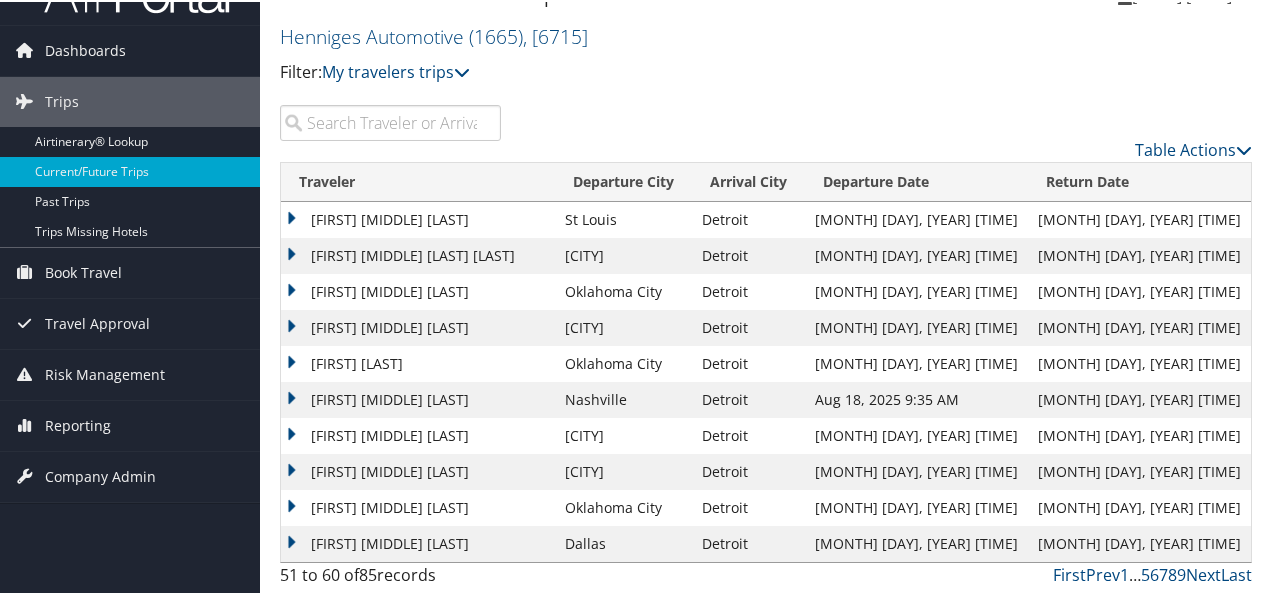 click on "[LAST]/[NAME] [INITIAL]" at bounding box center [418, 542] 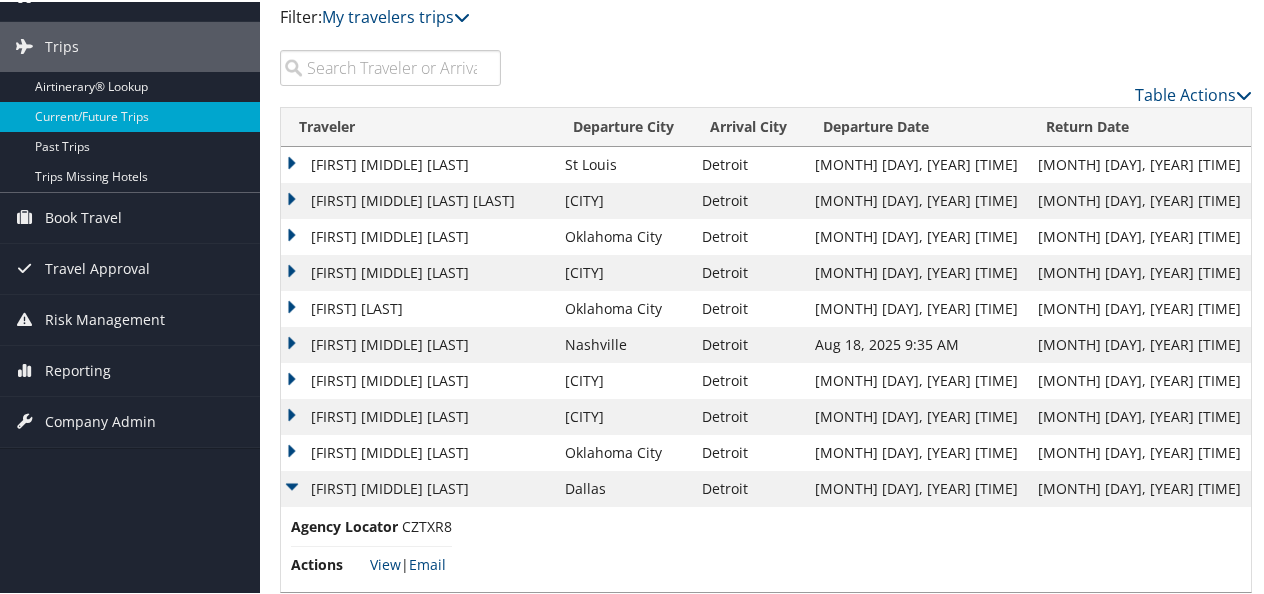 scroll, scrollTop: 132, scrollLeft: 0, axis: vertical 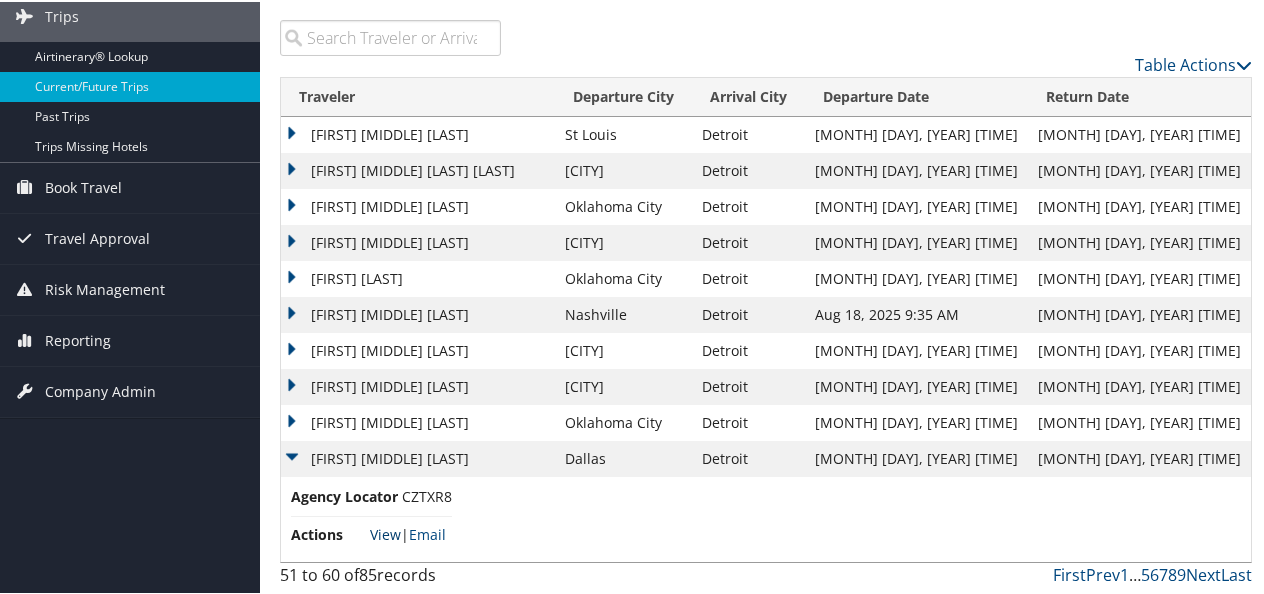 click on "View" at bounding box center [385, 532] 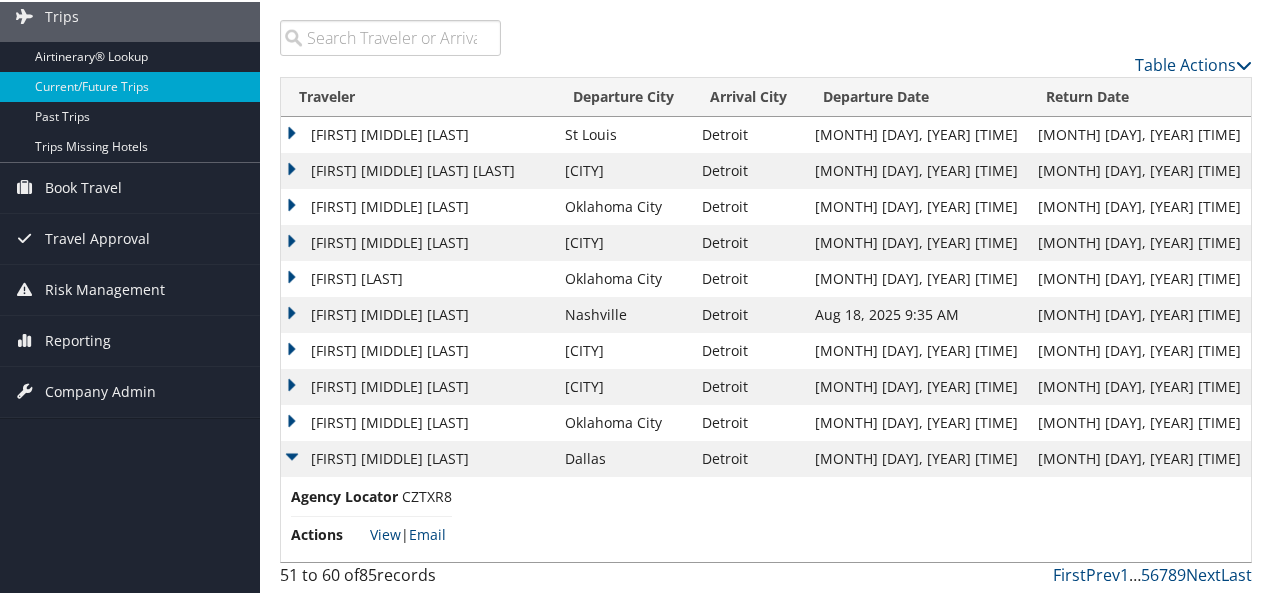 click on "[LAST]/[NAME] [INITIAL]" at bounding box center (418, 457) 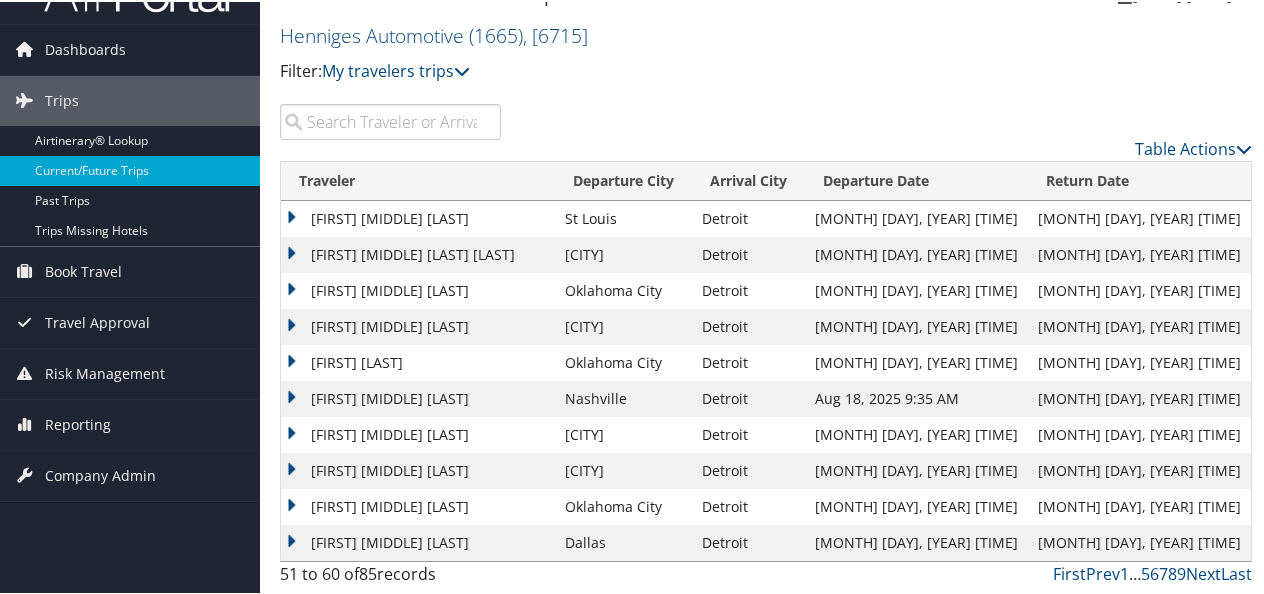 scroll, scrollTop: 47, scrollLeft: 0, axis: vertical 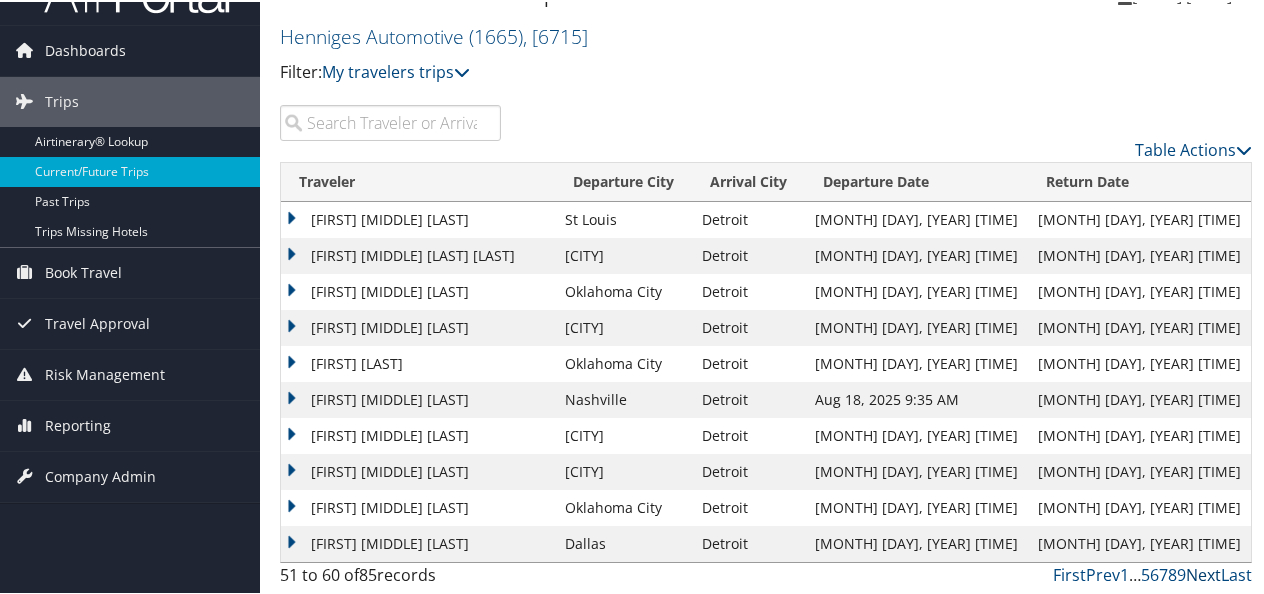 click on "Next" at bounding box center [1203, 573] 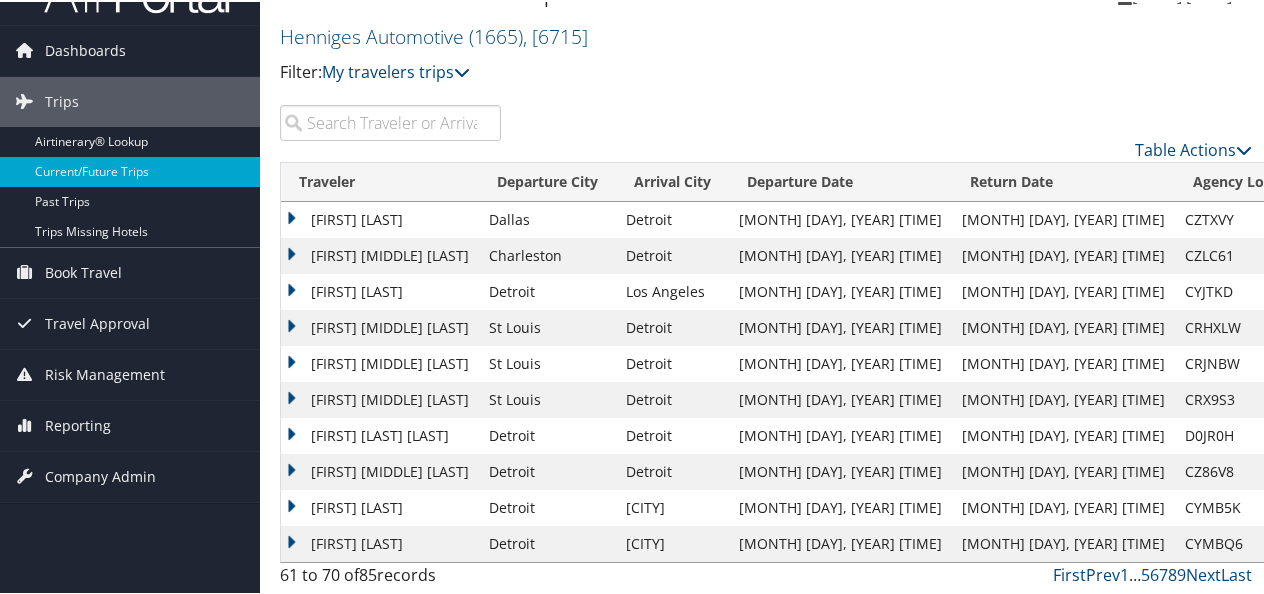 click on "RONNIE W CROSS" at bounding box center [380, 218] 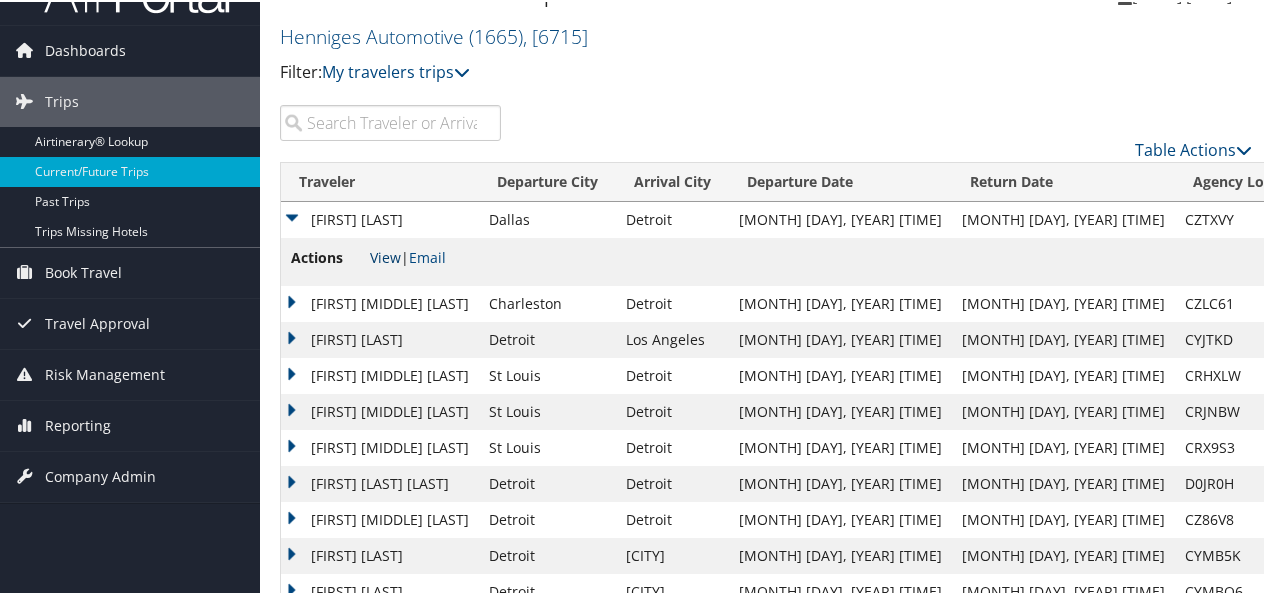 click on "View" at bounding box center [385, 255] 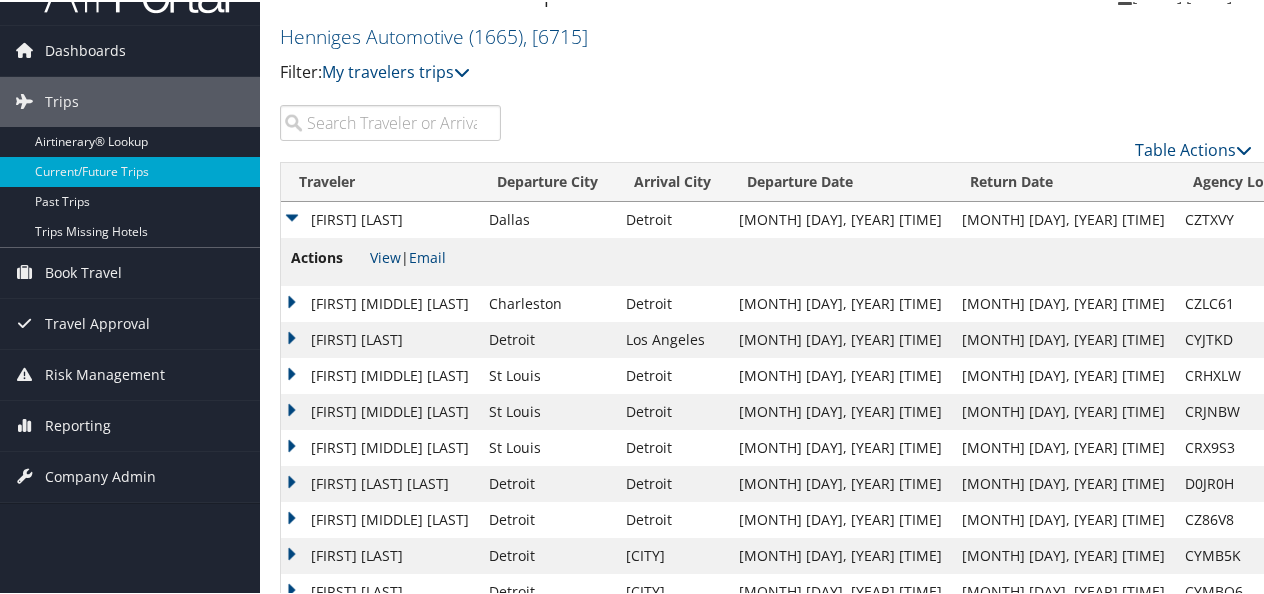 click on "RONNIE W CROSS" at bounding box center [380, 218] 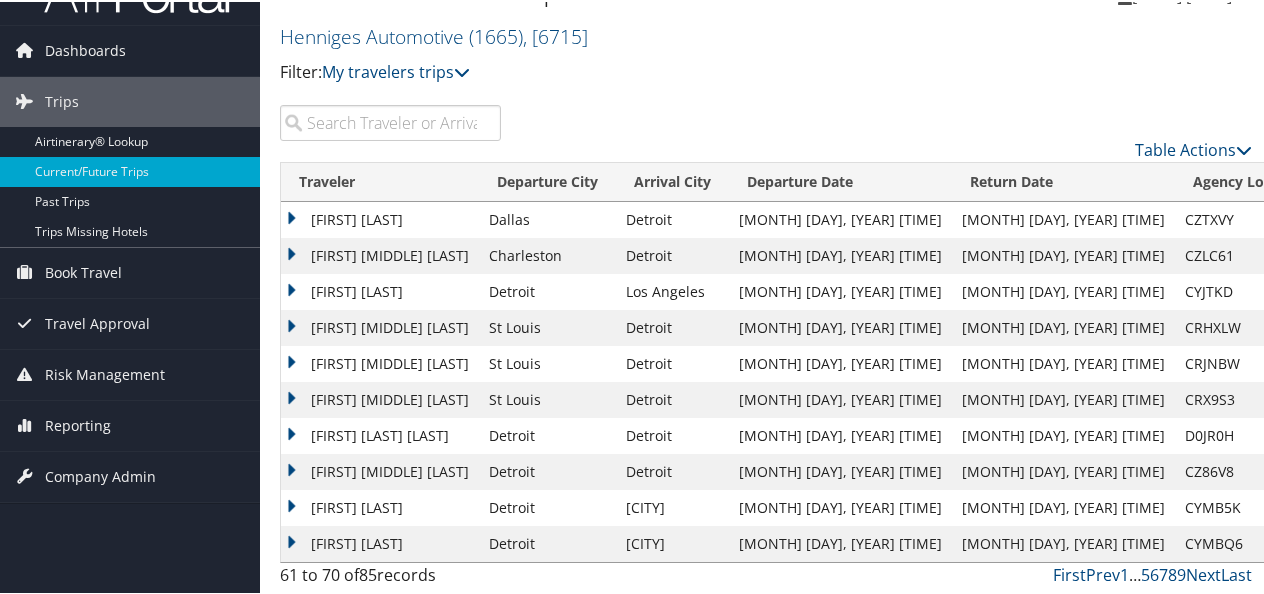 click on "LARRY CHARLES ROLLINSJR" at bounding box center [380, 470] 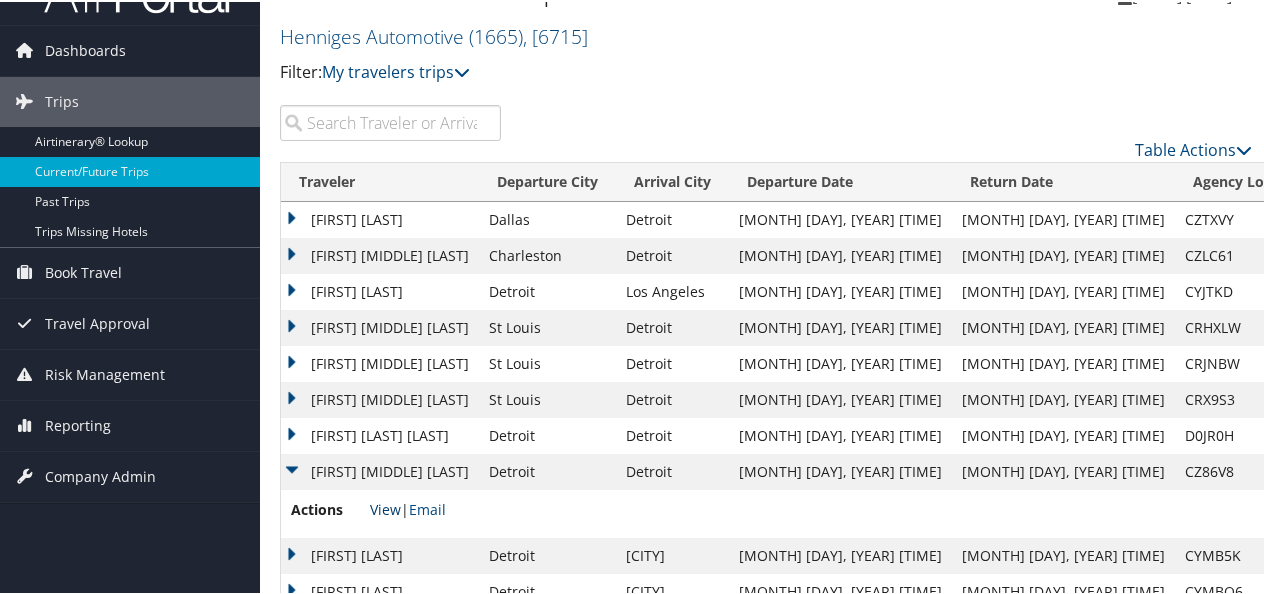 click on "View" at bounding box center (385, 507) 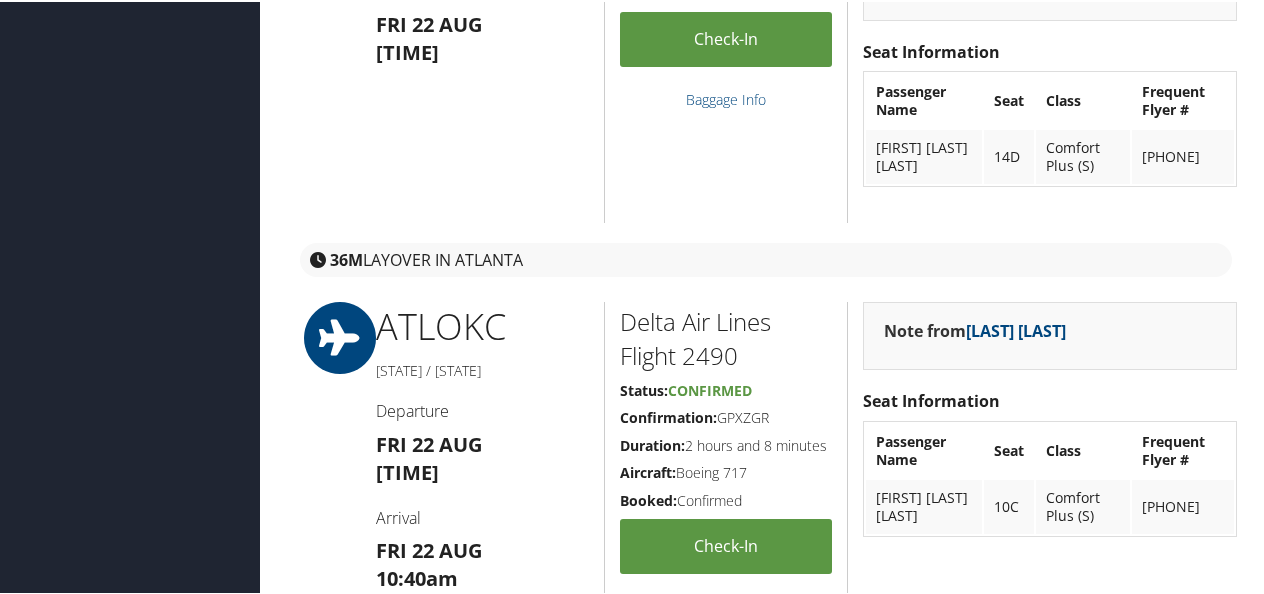 scroll, scrollTop: 3100, scrollLeft: 0, axis: vertical 